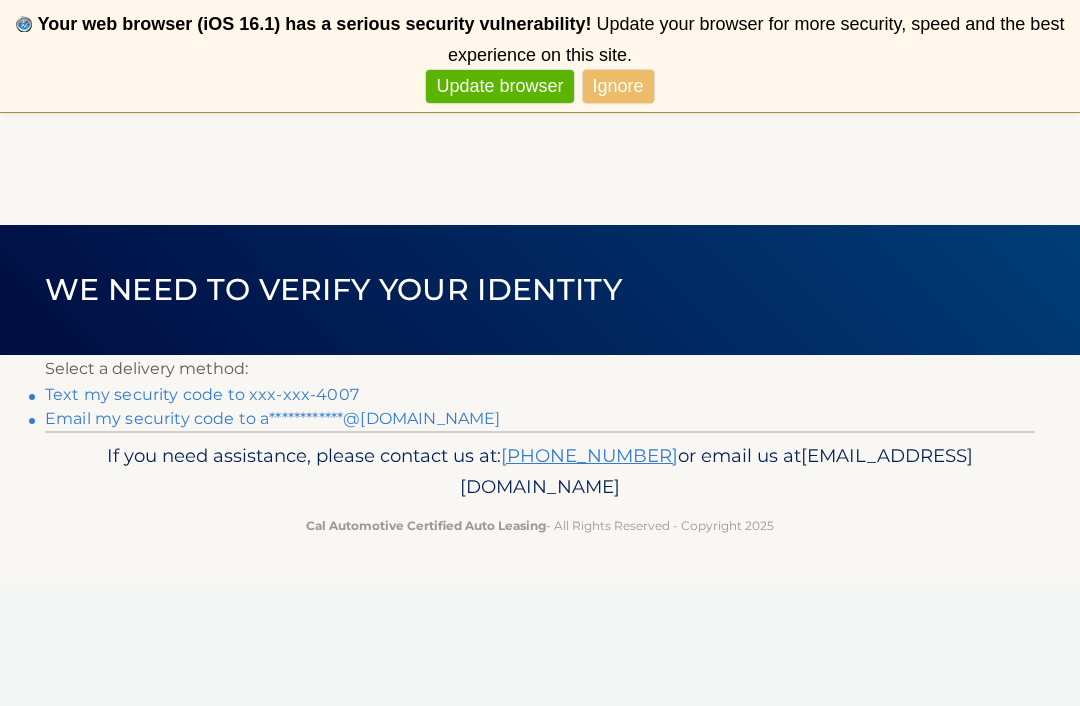 scroll, scrollTop: 0, scrollLeft: 0, axis: both 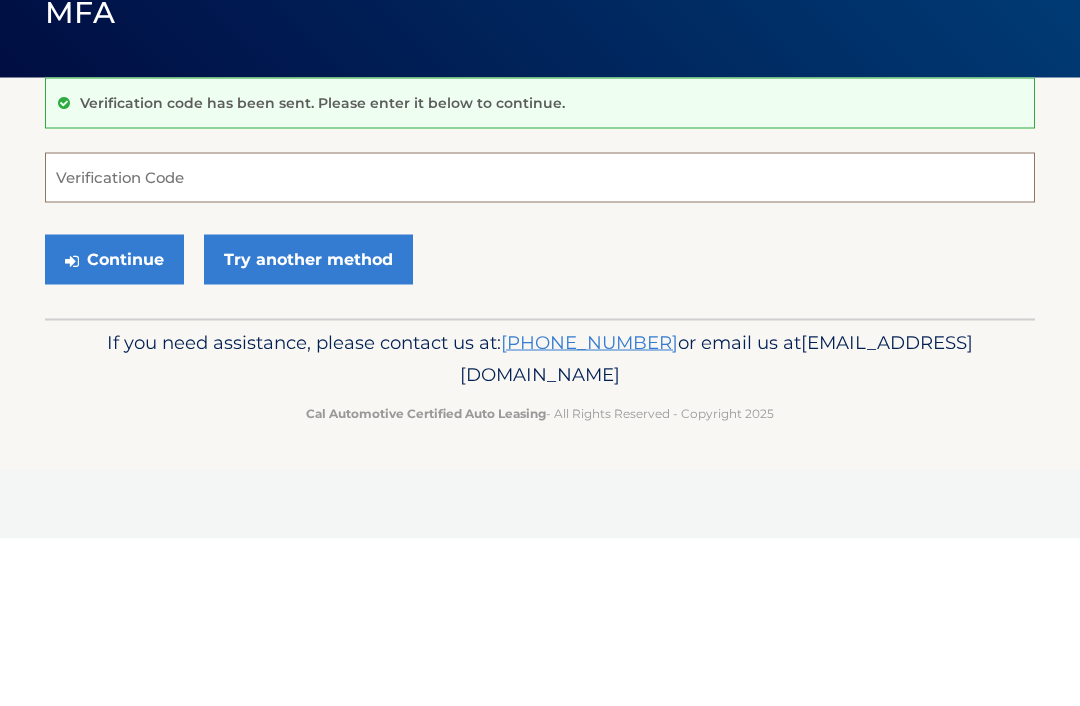 click on "Verification Code" at bounding box center [540, 345] 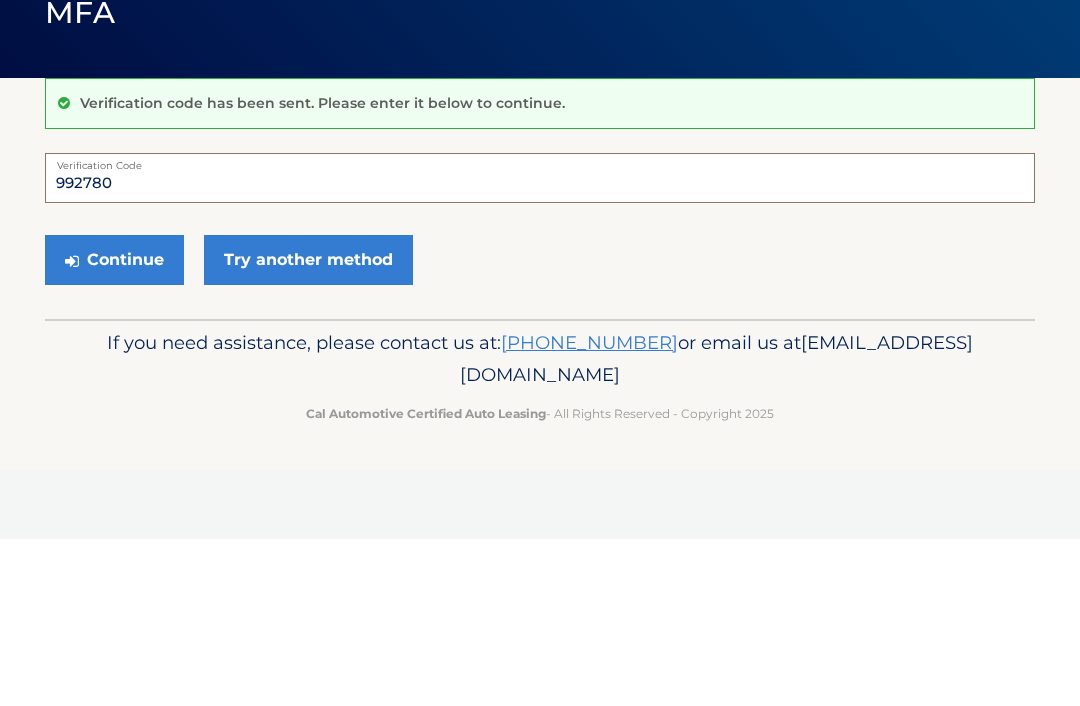 type on "992780" 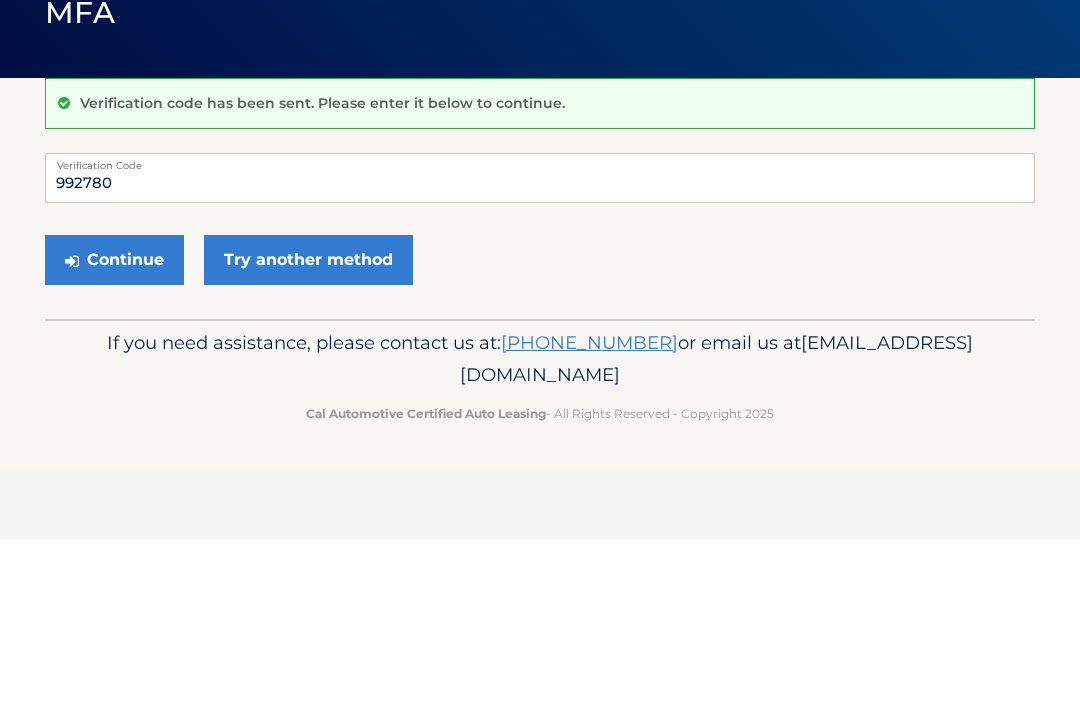 click on "Continue" at bounding box center (114, 427) 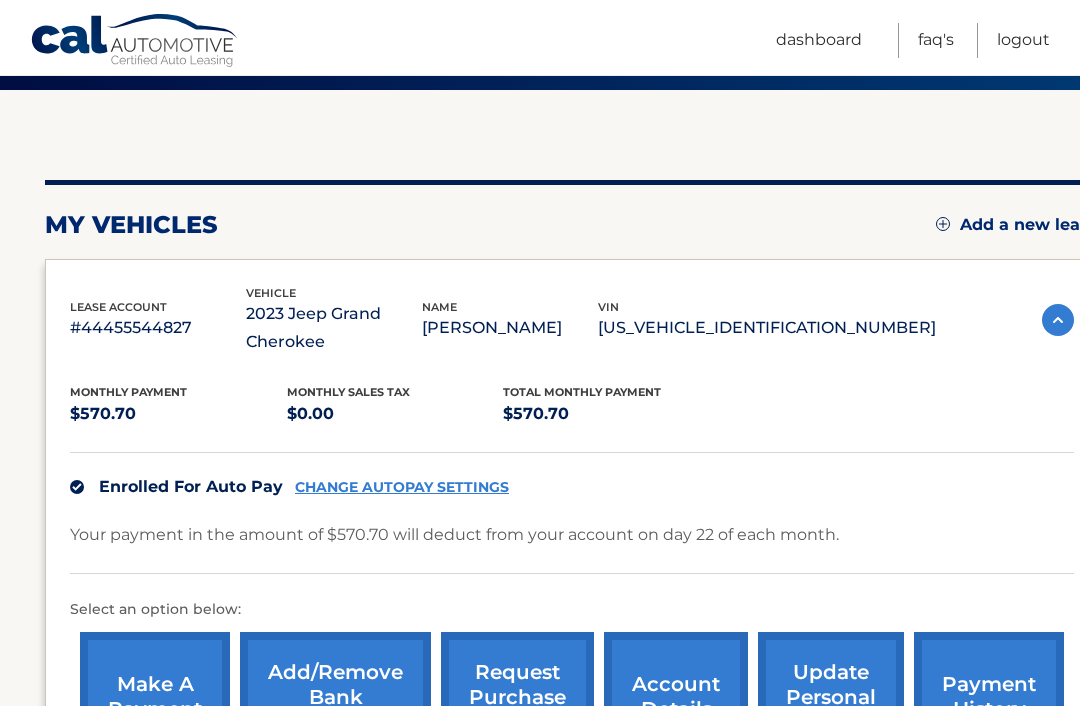 scroll, scrollTop: 154, scrollLeft: 0, axis: vertical 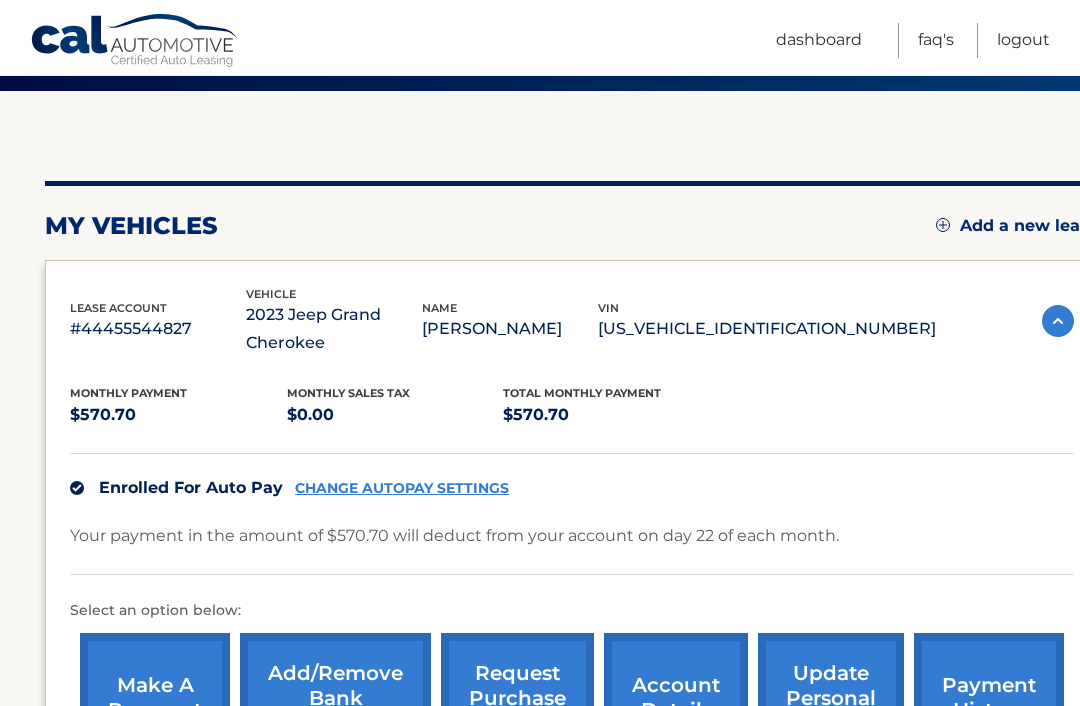 click on "Add/Remove bank account info" at bounding box center [335, 698] 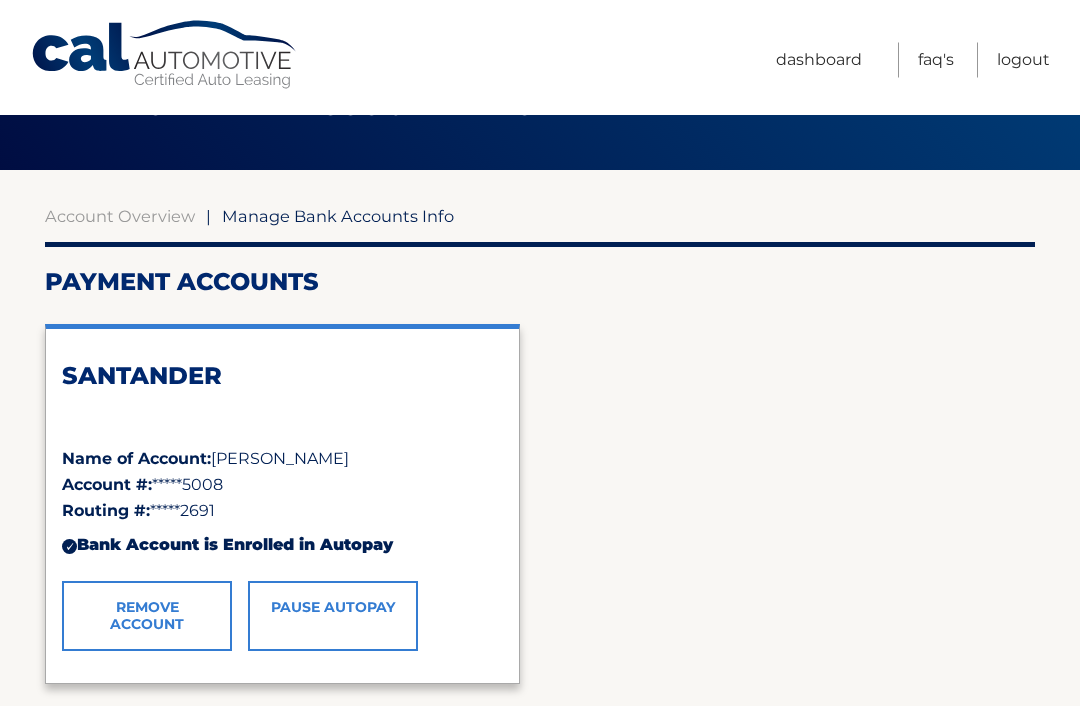 scroll, scrollTop: 80, scrollLeft: 0, axis: vertical 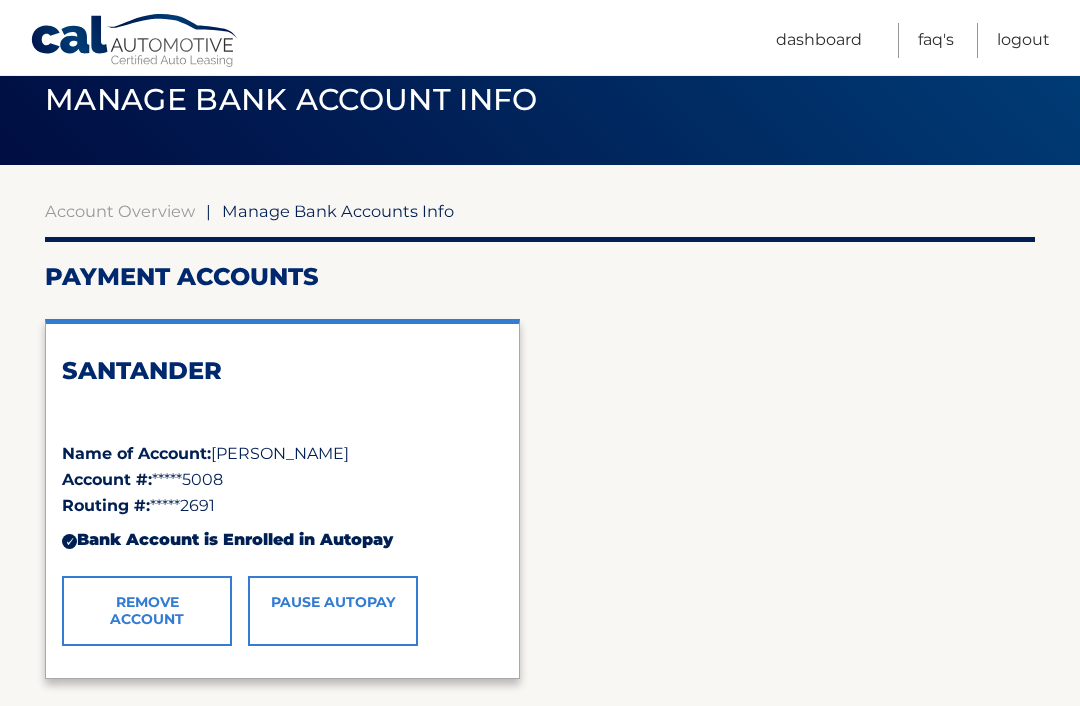 click on "Remove Account" at bounding box center (147, 611) 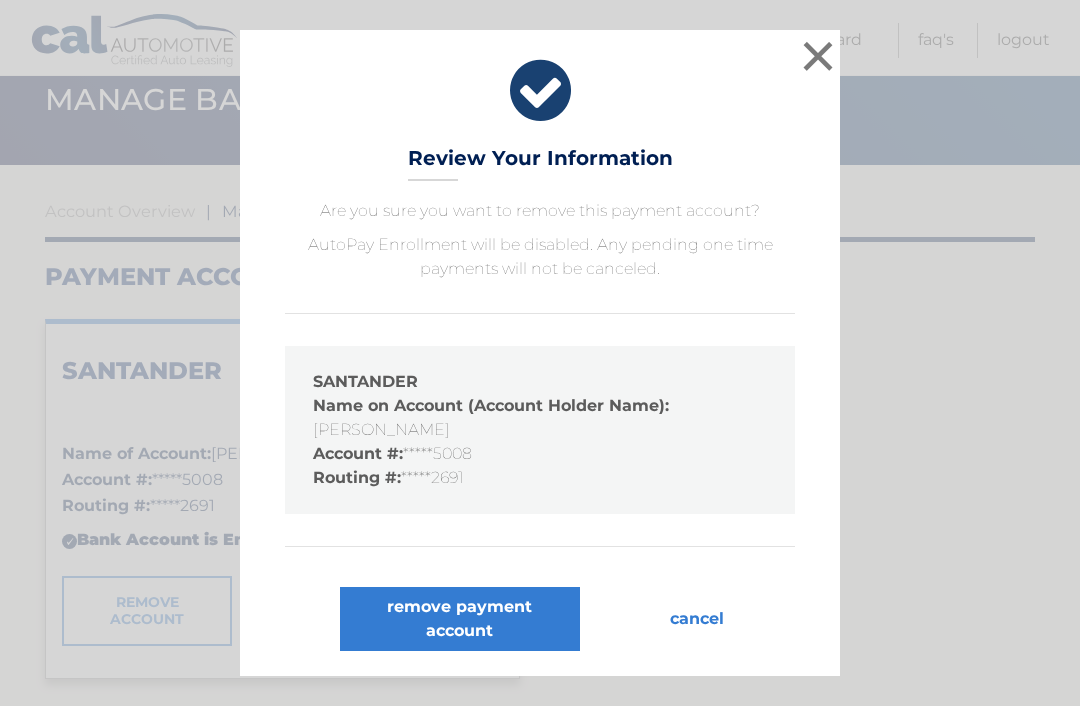 click on "remove payment account" at bounding box center (460, 619) 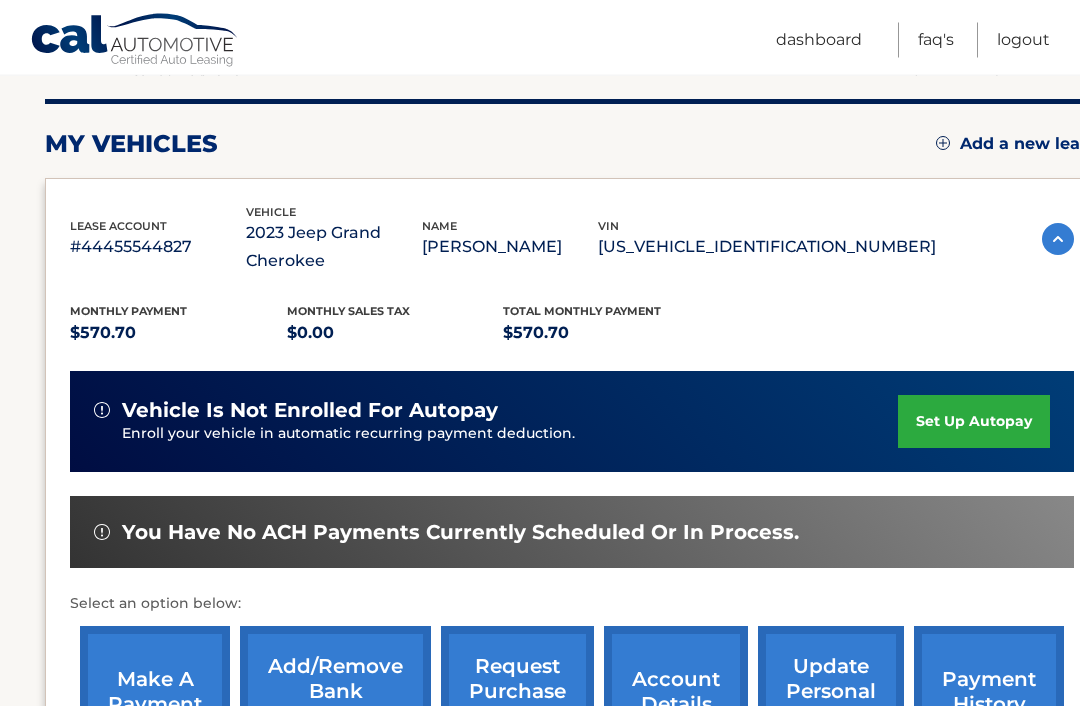 scroll, scrollTop: 244, scrollLeft: 0, axis: vertical 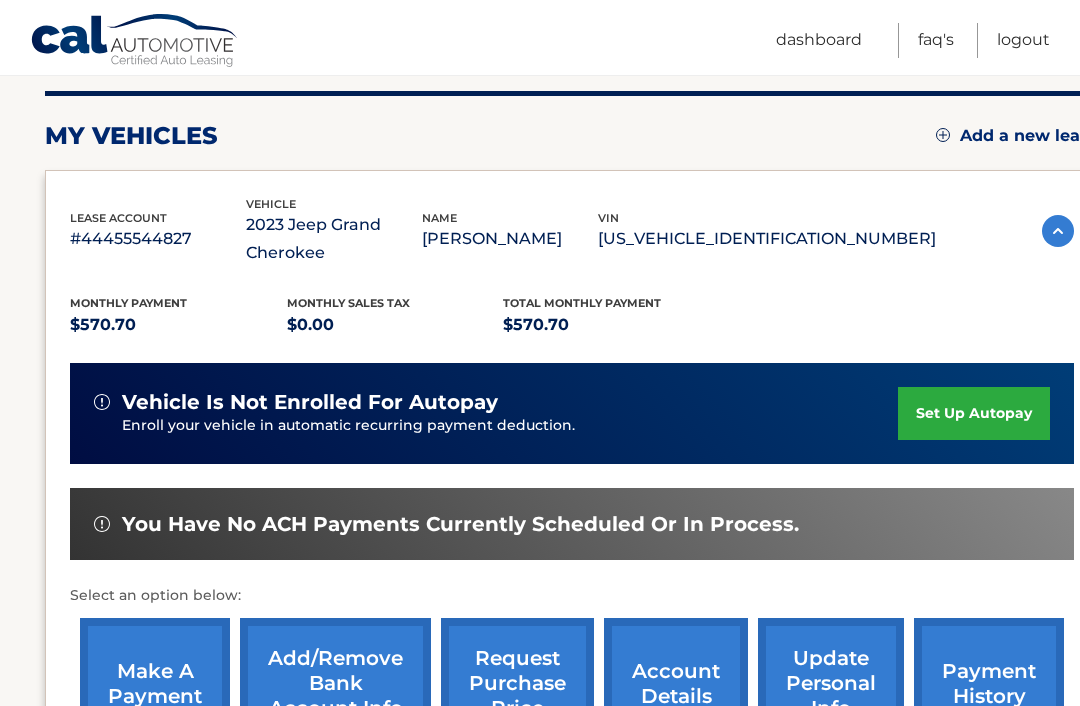 click on "Add/Remove bank account info" at bounding box center [335, 683] 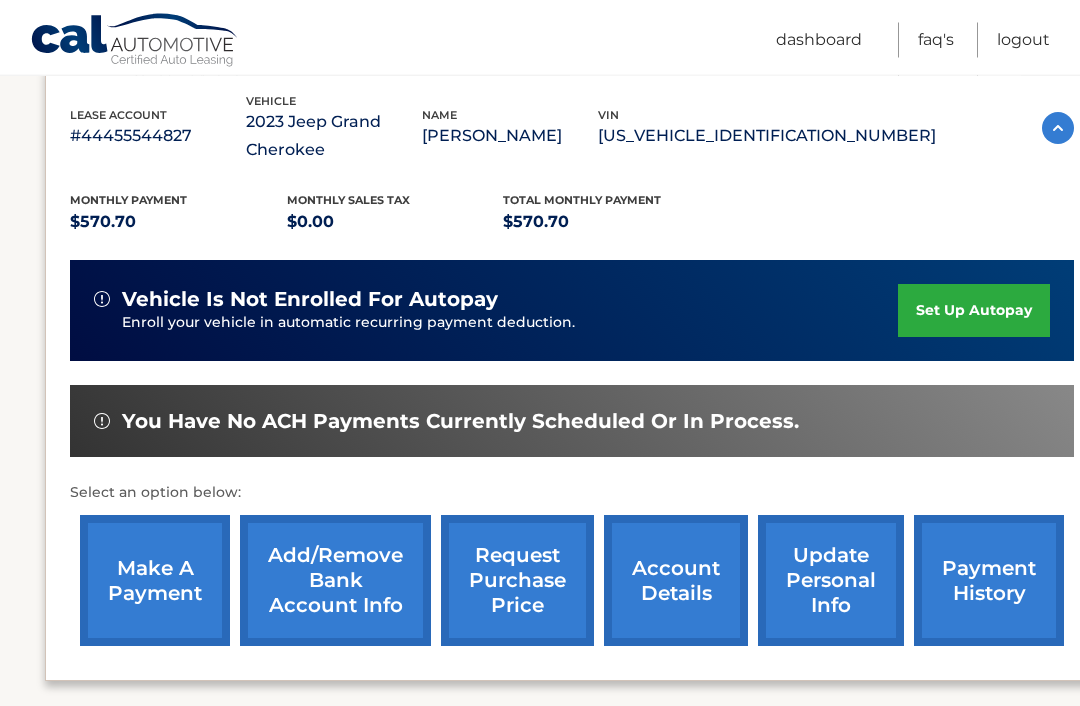 scroll, scrollTop: 347, scrollLeft: 0, axis: vertical 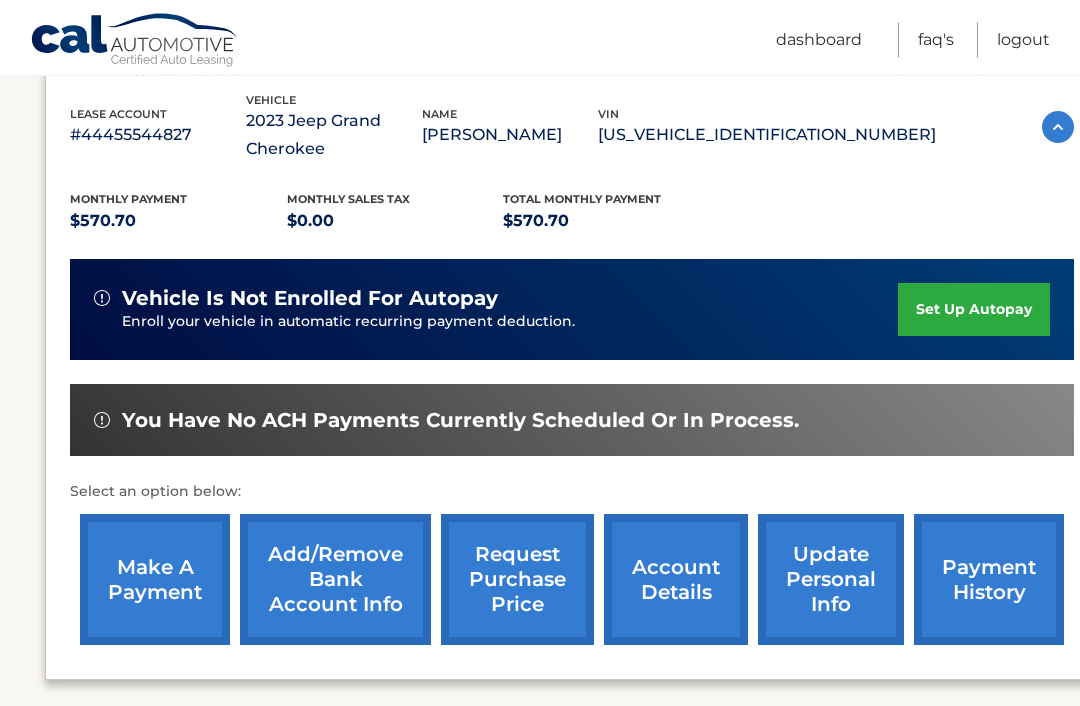 click on "account details" at bounding box center (676, 580) 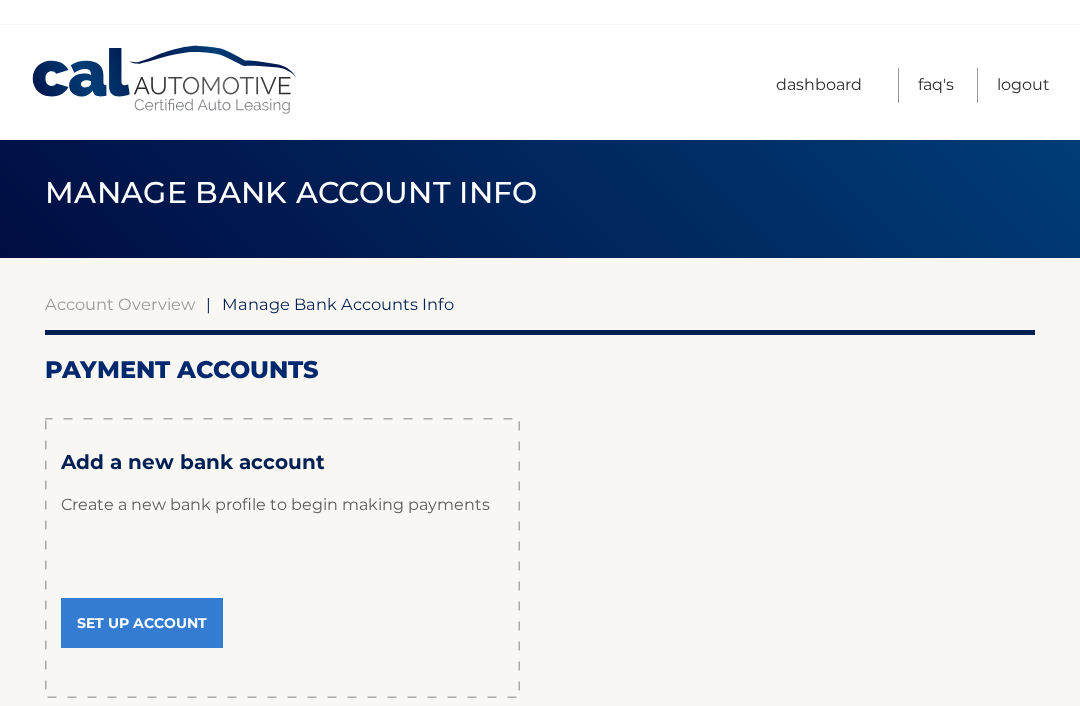 scroll, scrollTop: 0, scrollLeft: 0, axis: both 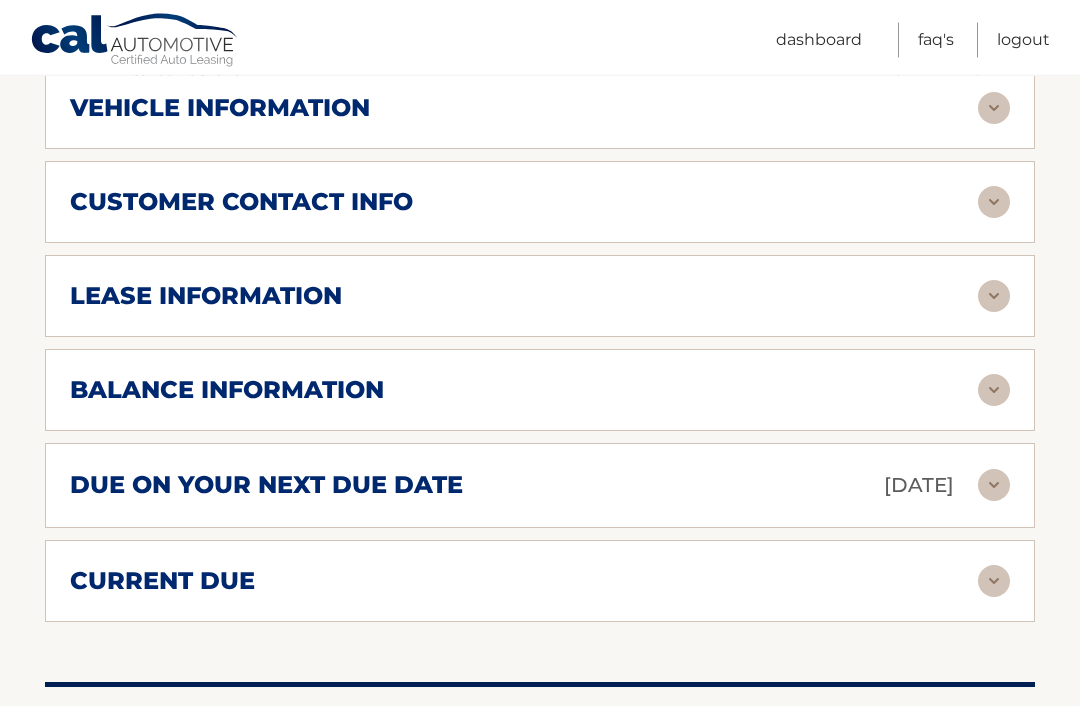 click at bounding box center [994, 486] 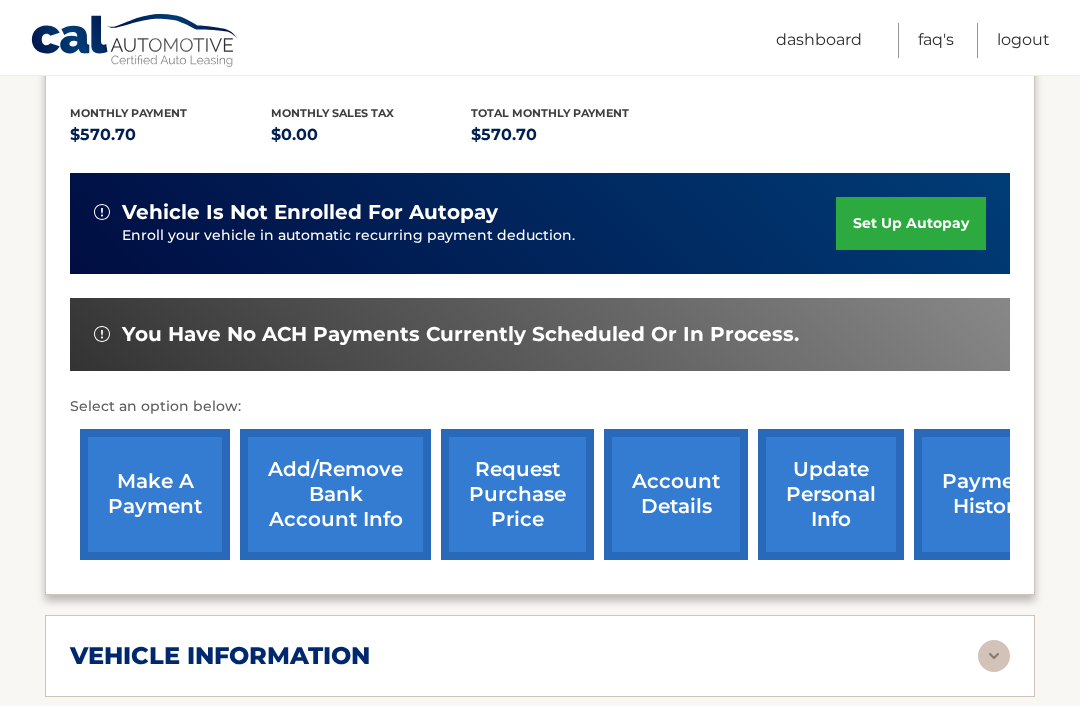 scroll, scrollTop: 459, scrollLeft: 0, axis: vertical 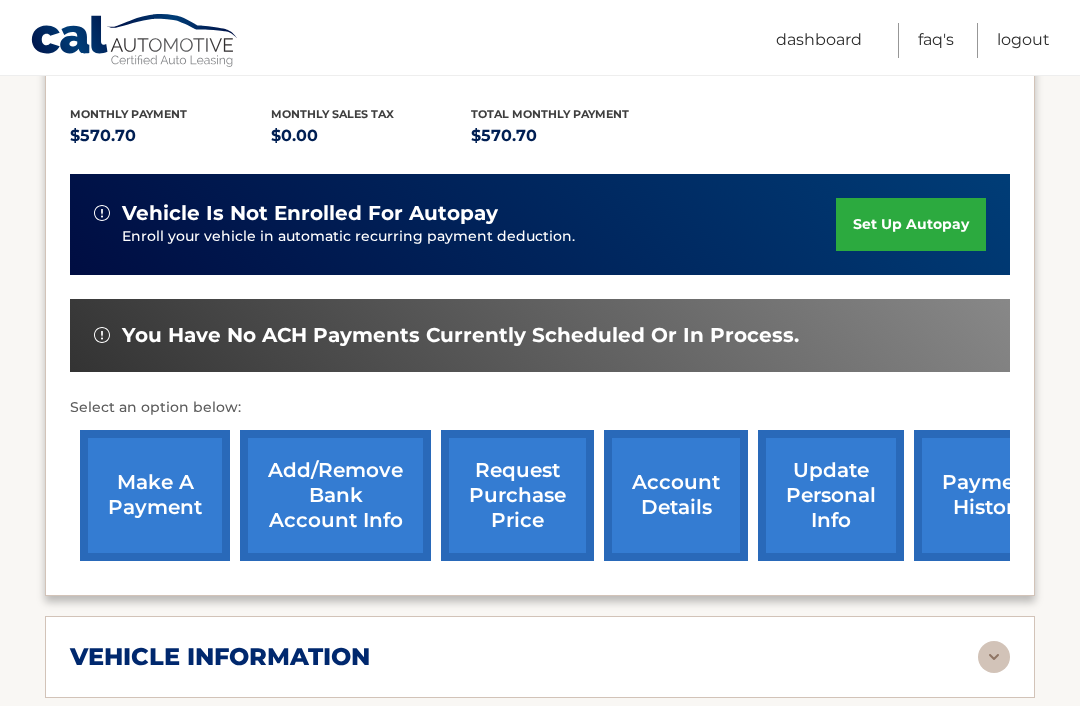 click on "account details" at bounding box center [676, 495] 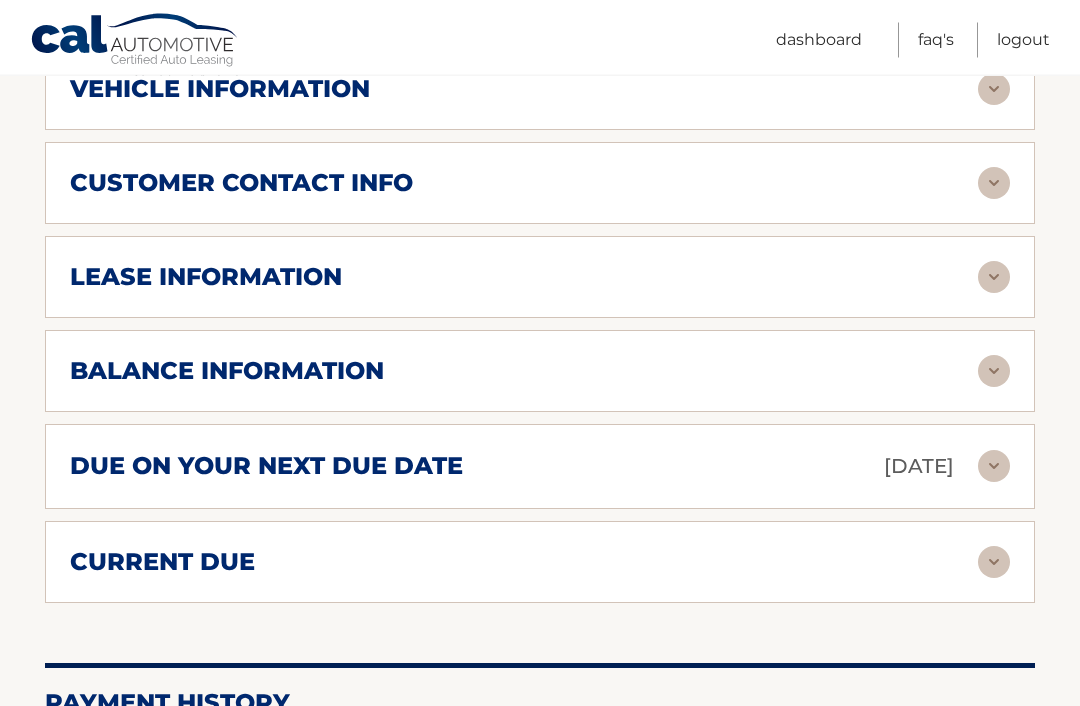 scroll, scrollTop: 1031, scrollLeft: 0, axis: vertical 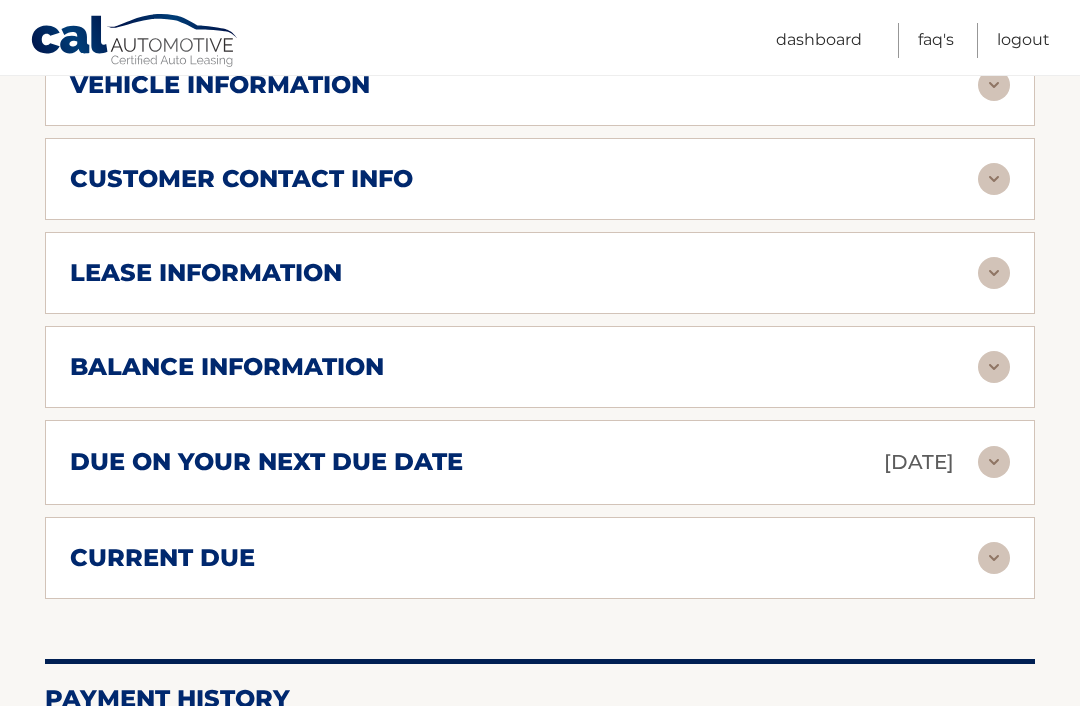 click at bounding box center (994, 462) 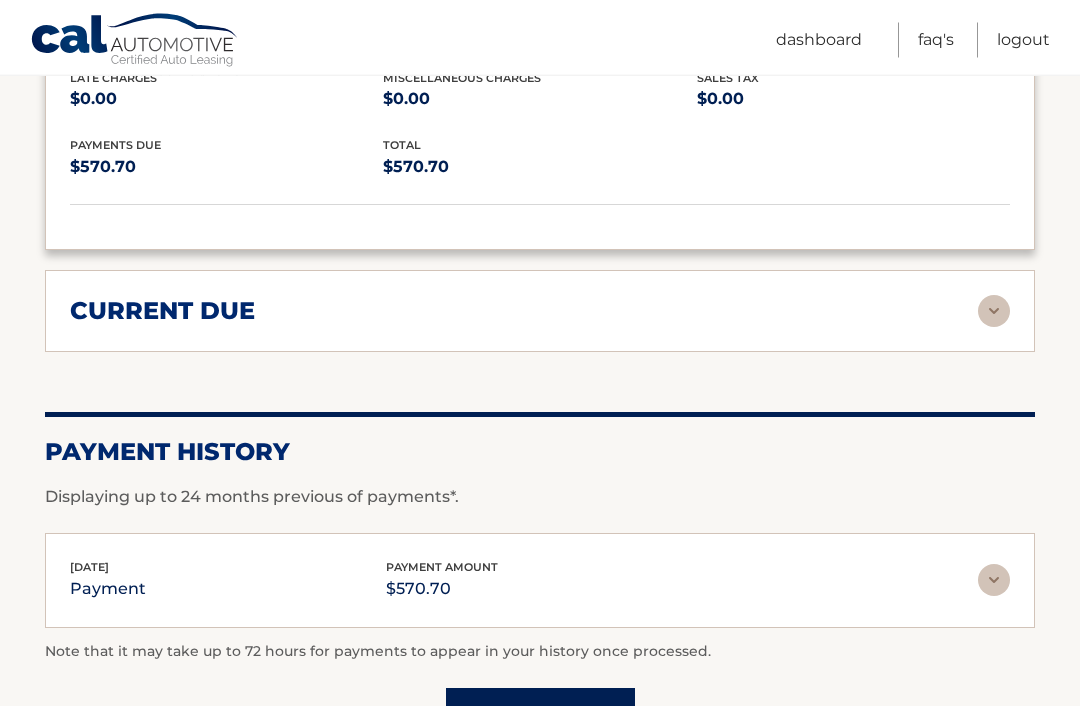 click at bounding box center (994, 312) 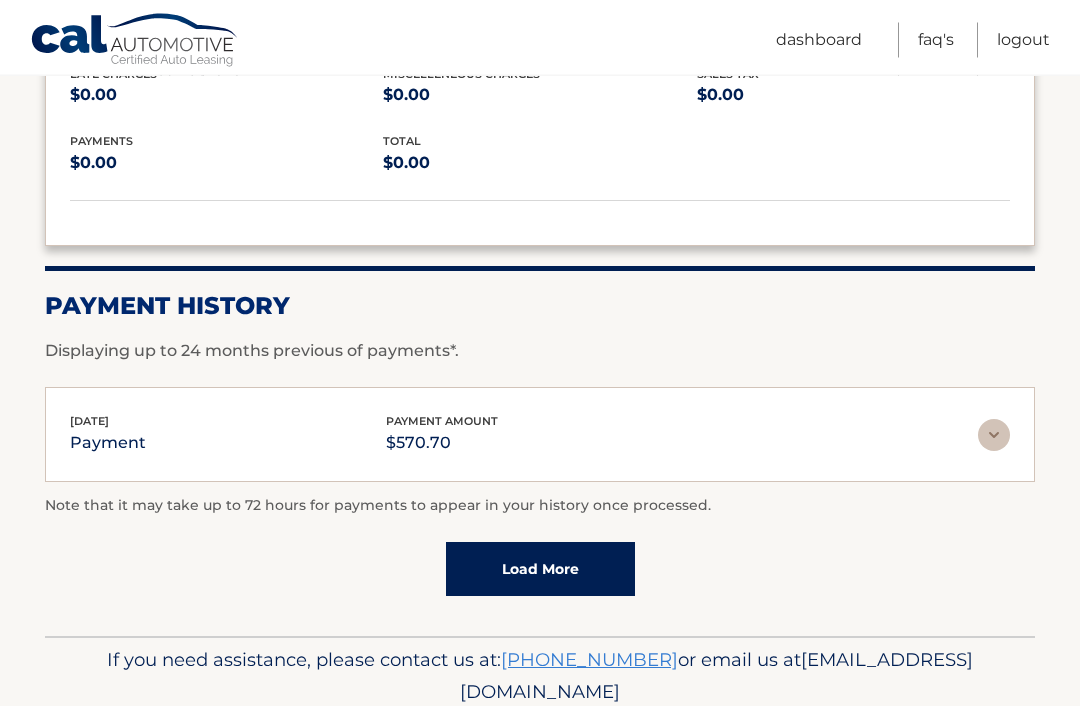scroll, scrollTop: 1773, scrollLeft: 0, axis: vertical 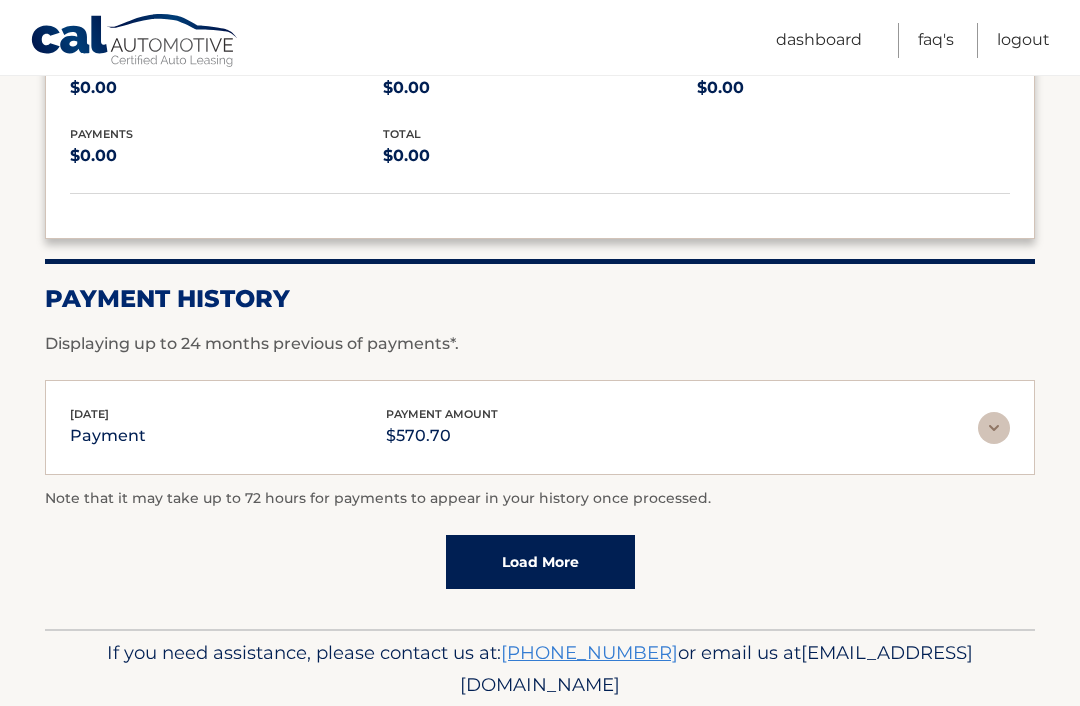 click at bounding box center (994, 428) 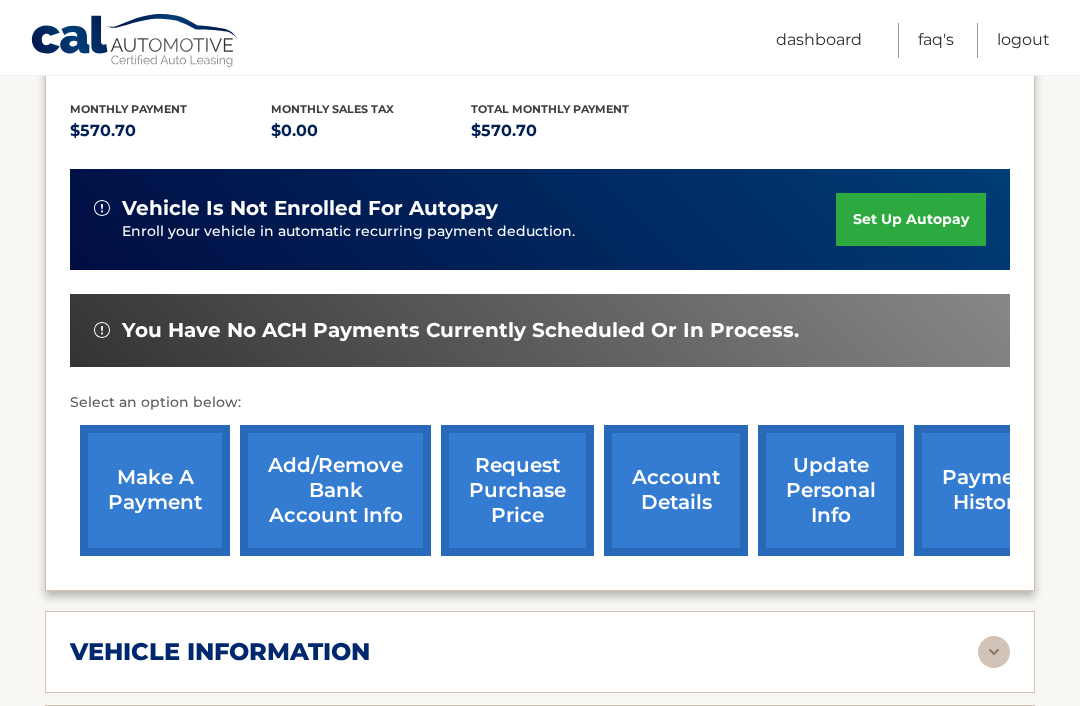 scroll, scrollTop: 442, scrollLeft: 0, axis: vertical 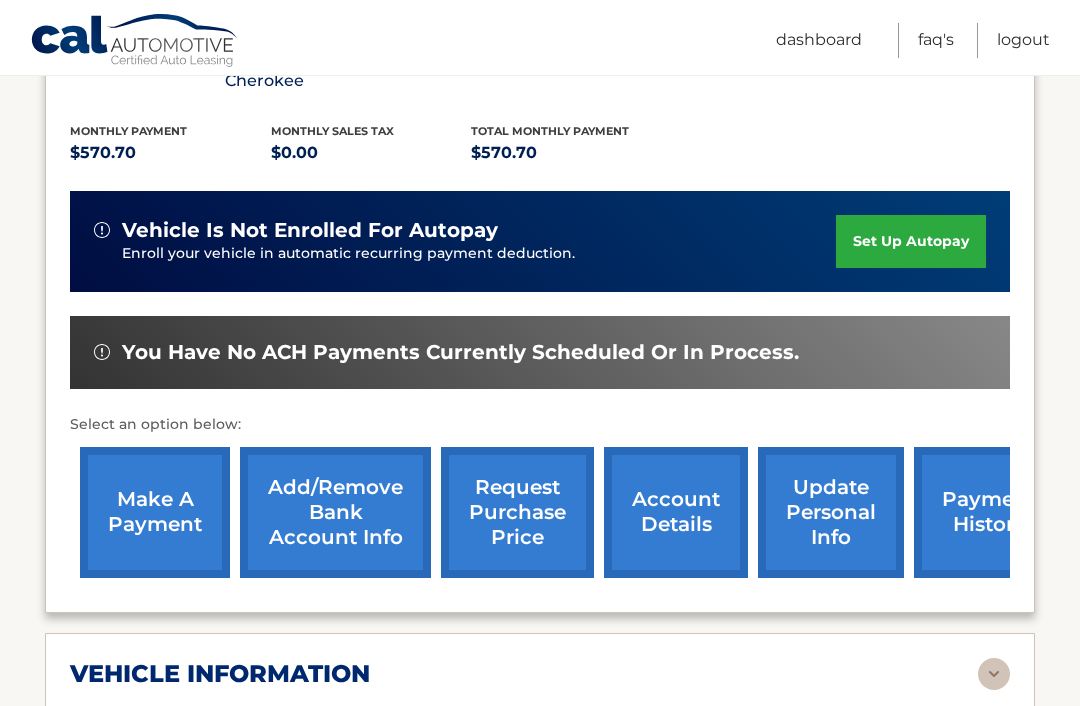 click on "update personal info" at bounding box center [831, 512] 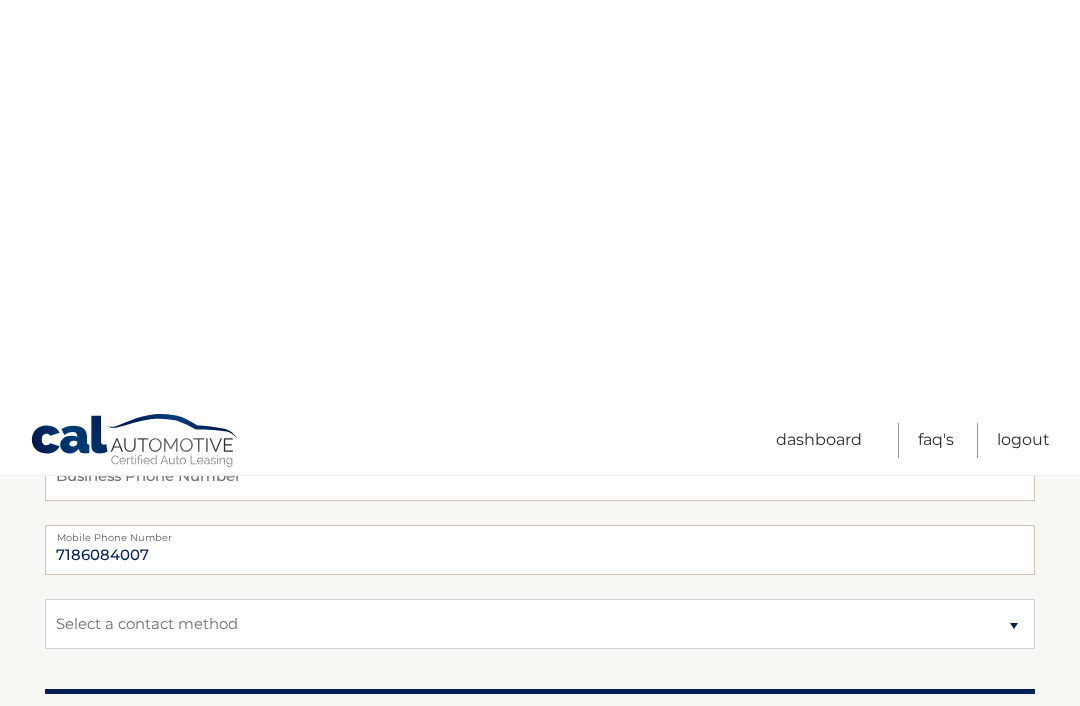 scroll, scrollTop: 0, scrollLeft: 0, axis: both 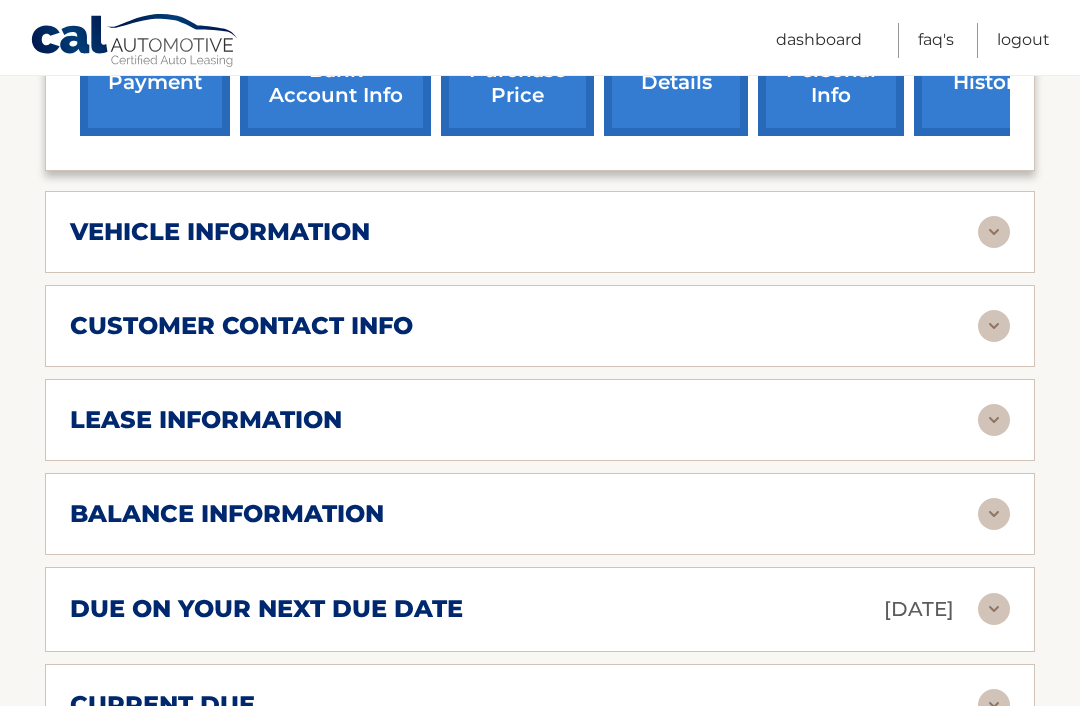 click on "balance information" at bounding box center [524, 514] 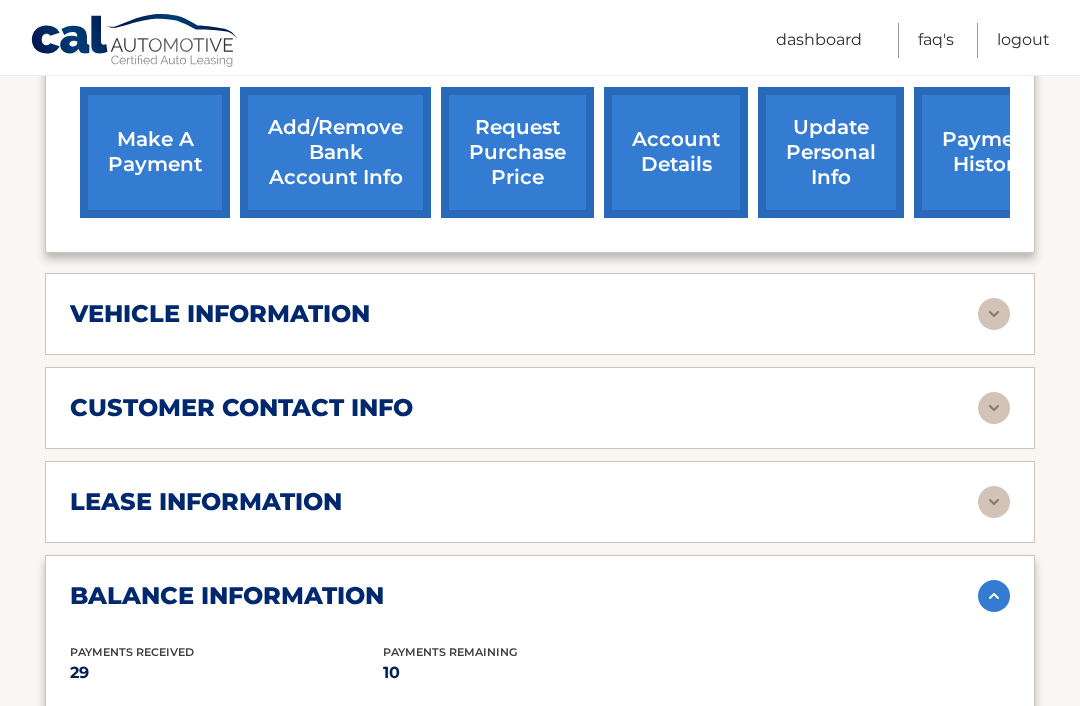 scroll, scrollTop: 800, scrollLeft: 0, axis: vertical 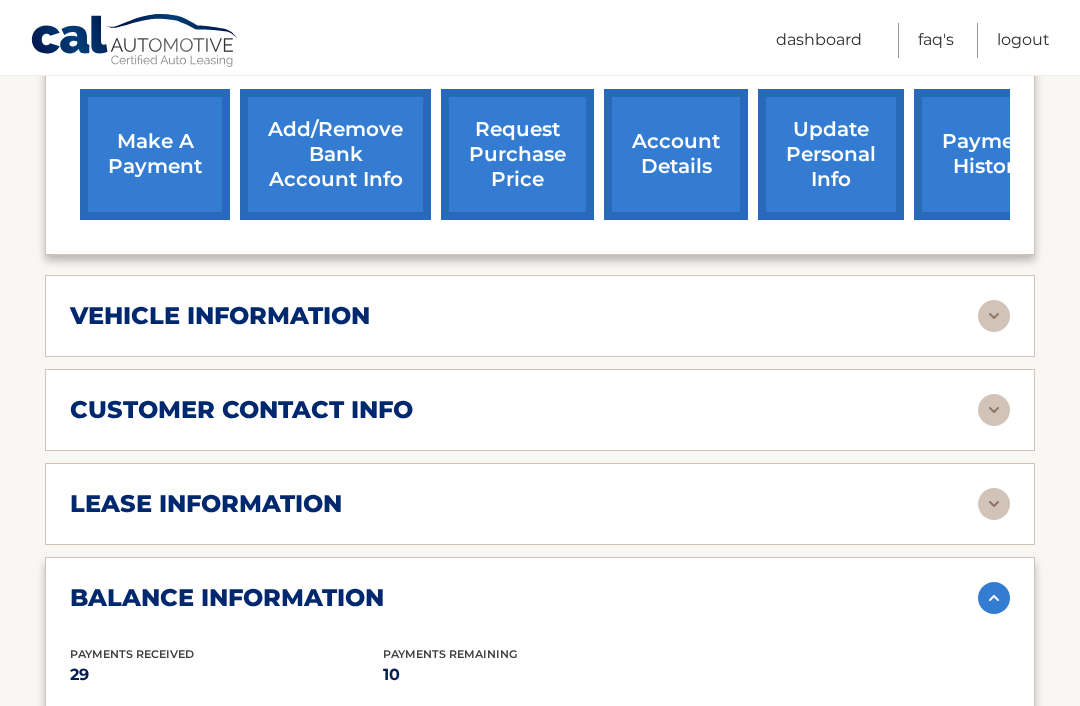 click at bounding box center [994, 504] 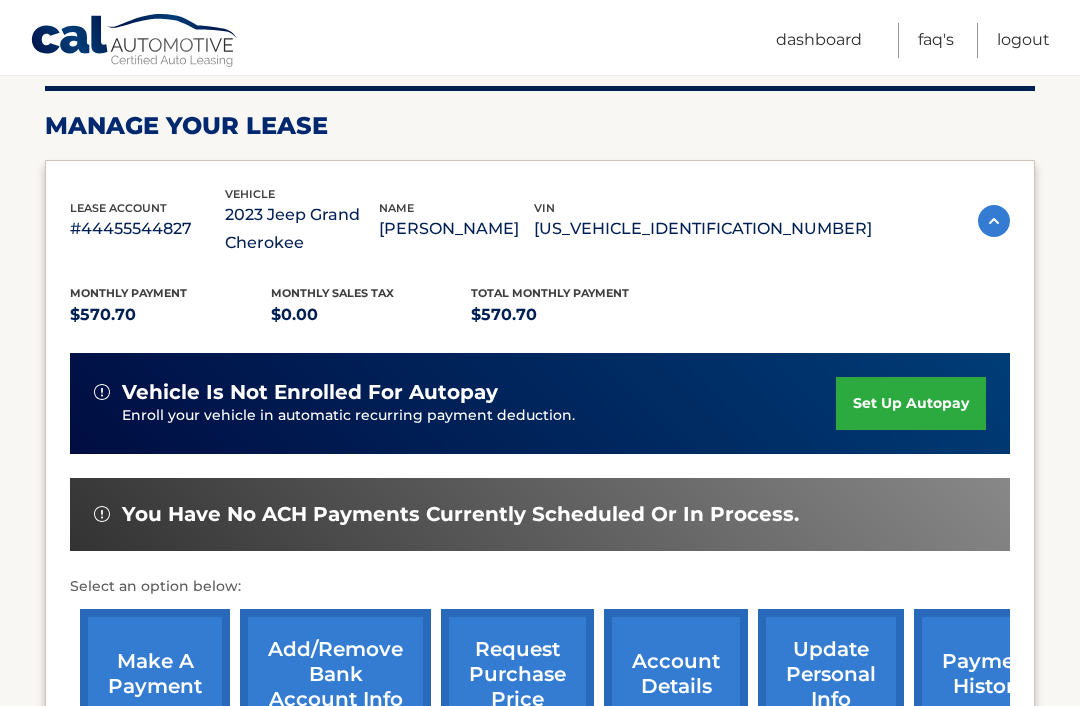 scroll, scrollTop: 279, scrollLeft: 0, axis: vertical 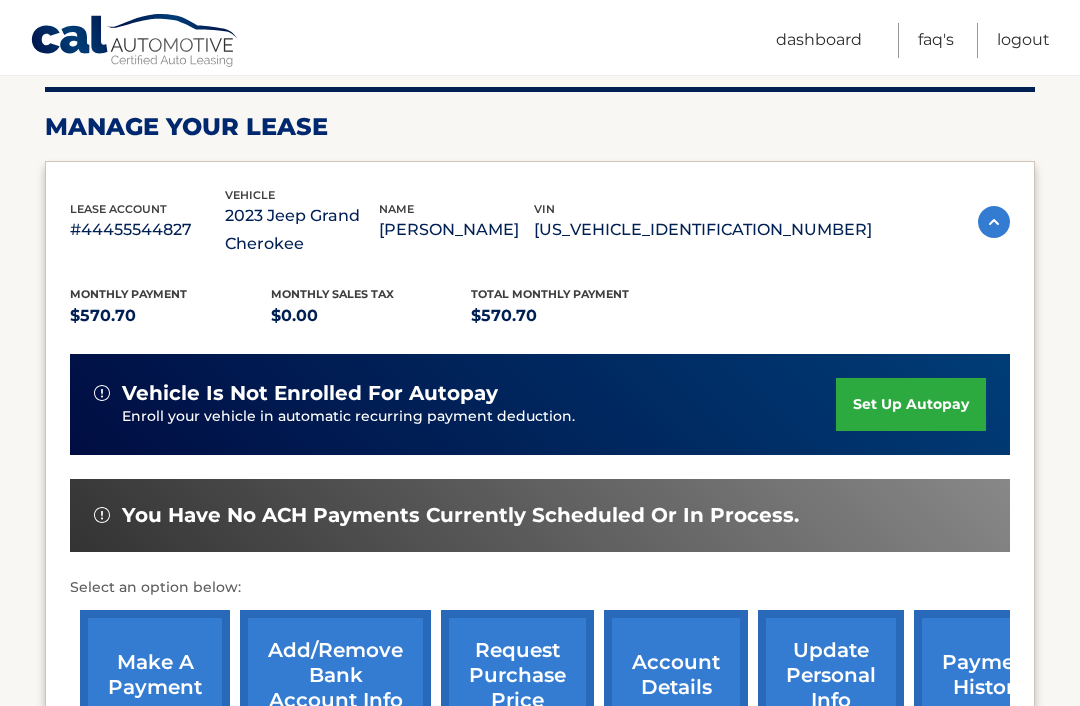 click at bounding box center [994, 222] 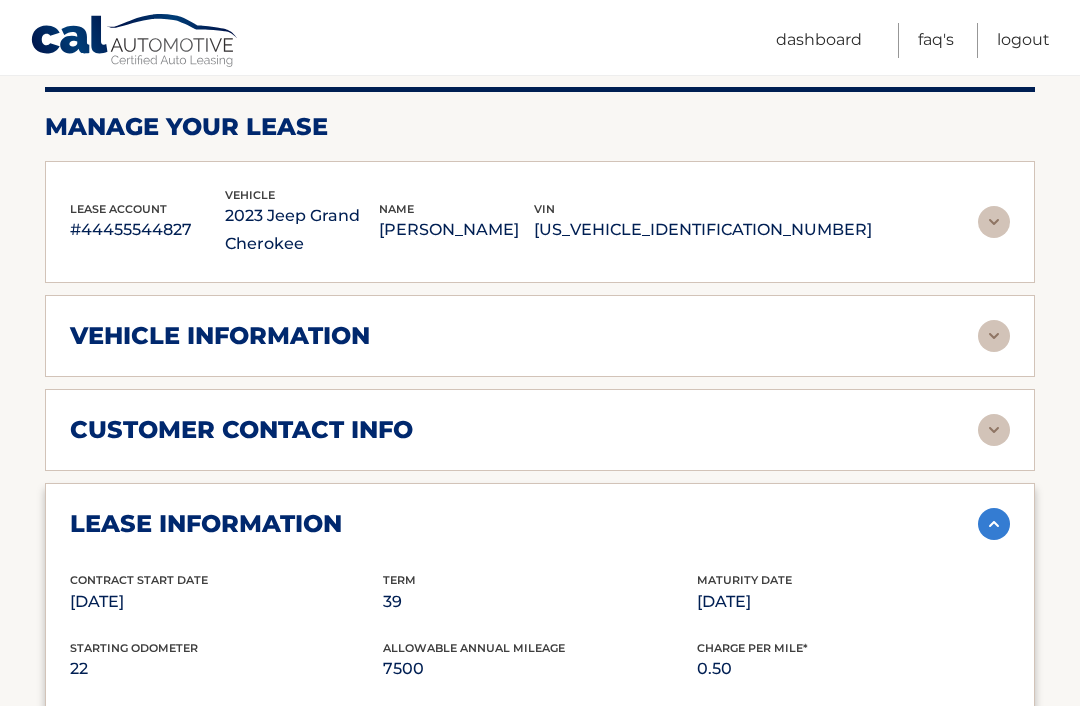 click on "Manage Your Lease" at bounding box center (540, 127) 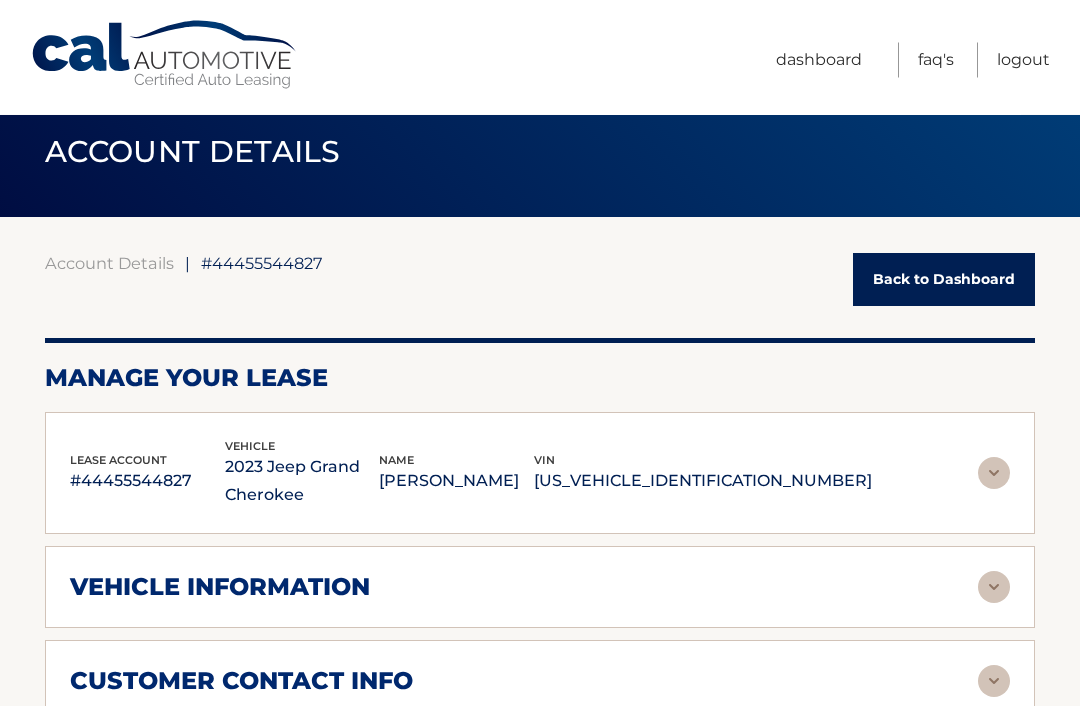 scroll, scrollTop: 0, scrollLeft: 0, axis: both 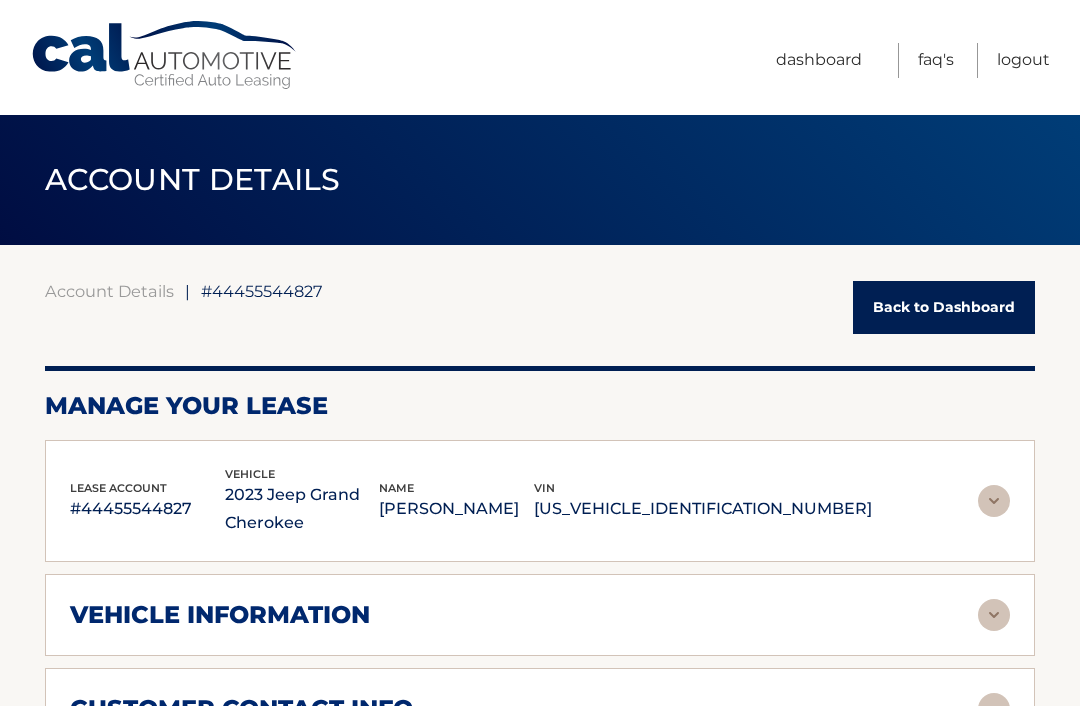 click on "Back to Dashboard" at bounding box center (944, 307) 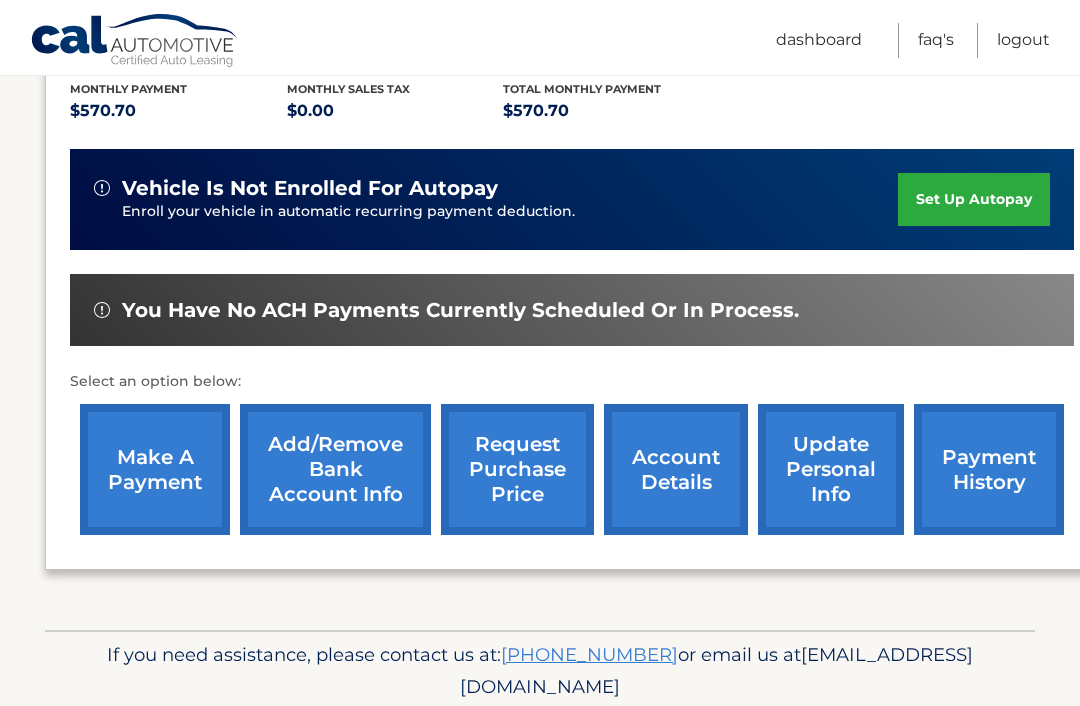 scroll, scrollTop: 464, scrollLeft: 0, axis: vertical 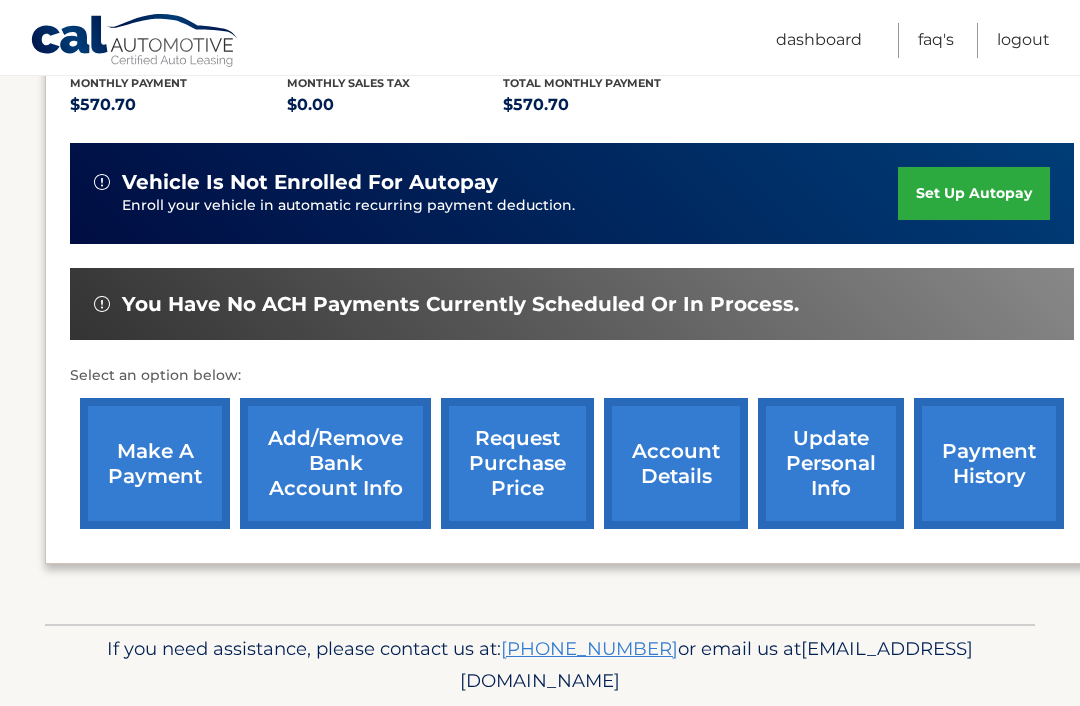 click on "[EMAIL_ADDRESS][DOMAIN_NAME]" at bounding box center [716, 664] 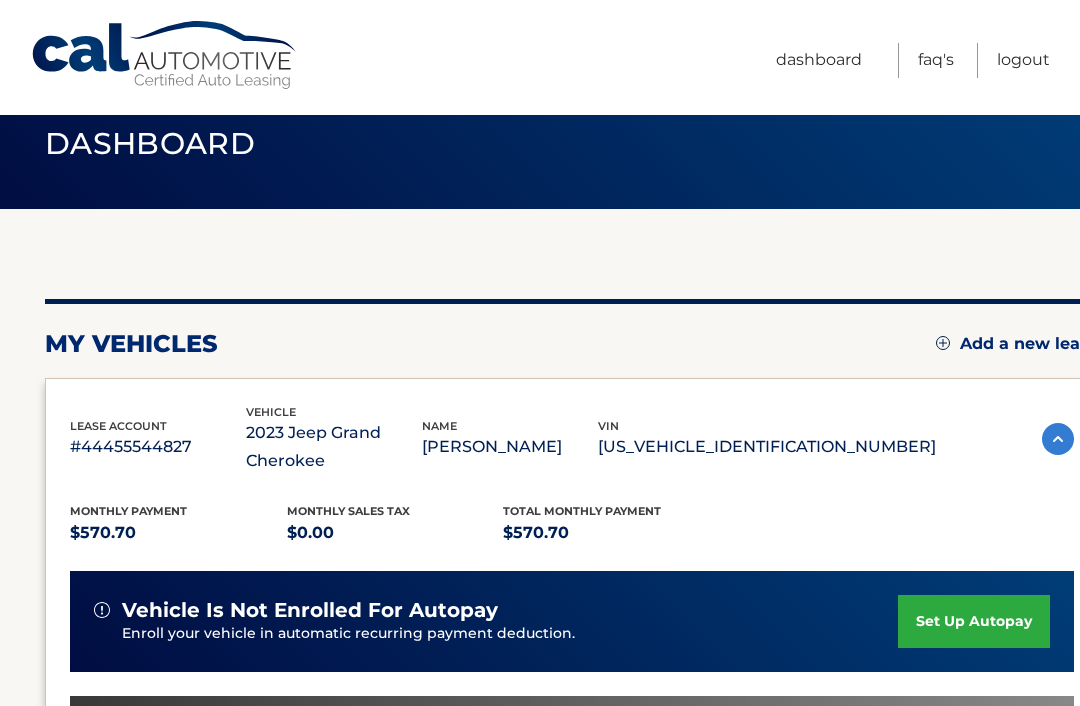 scroll, scrollTop: 46, scrollLeft: 0, axis: vertical 